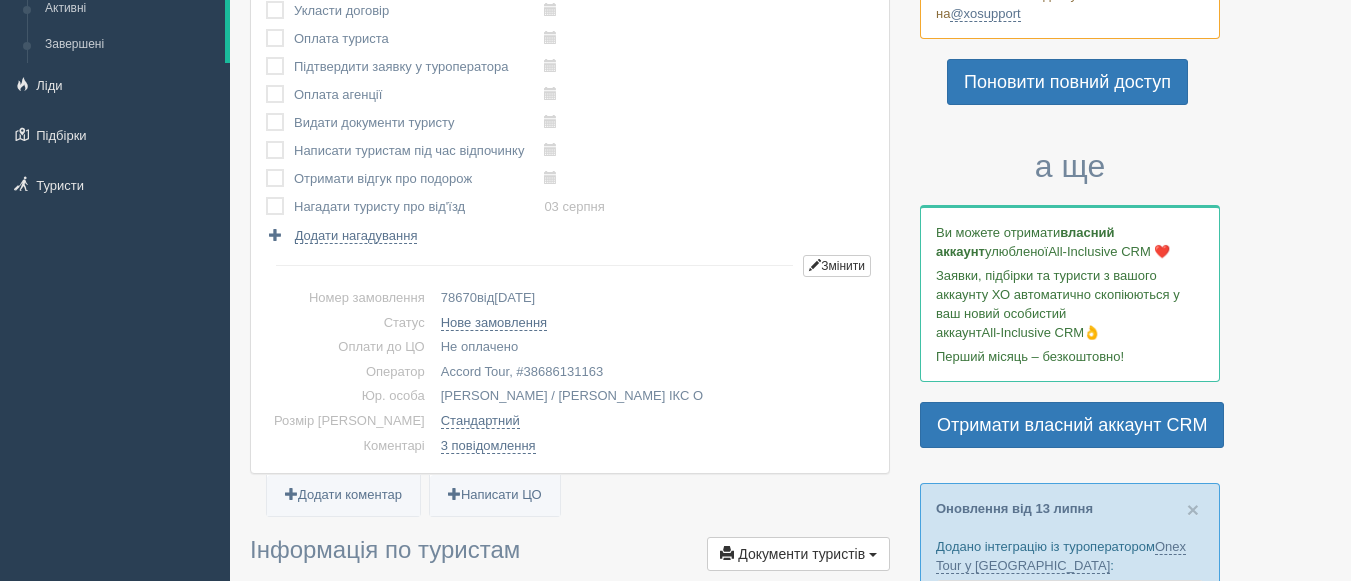 scroll, scrollTop: 0, scrollLeft: 0, axis: both 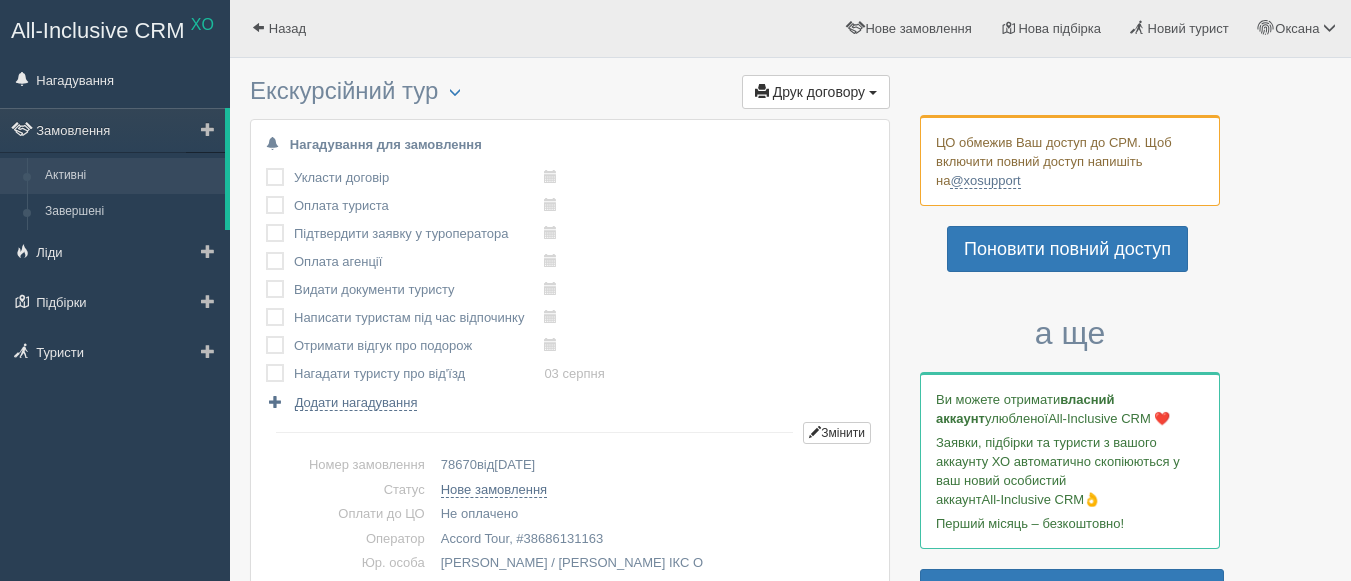 click on "Активні" at bounding box center [130, 176] 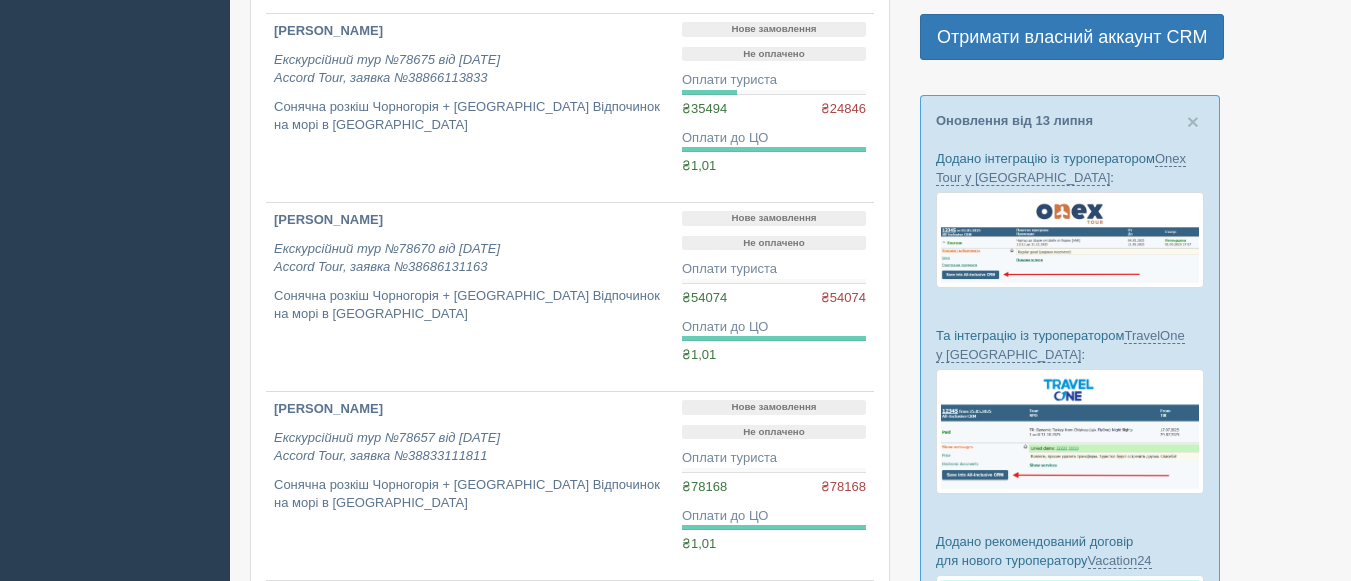 scroll, scrollTop: 560, scrollLeft: 0, axis: vertical 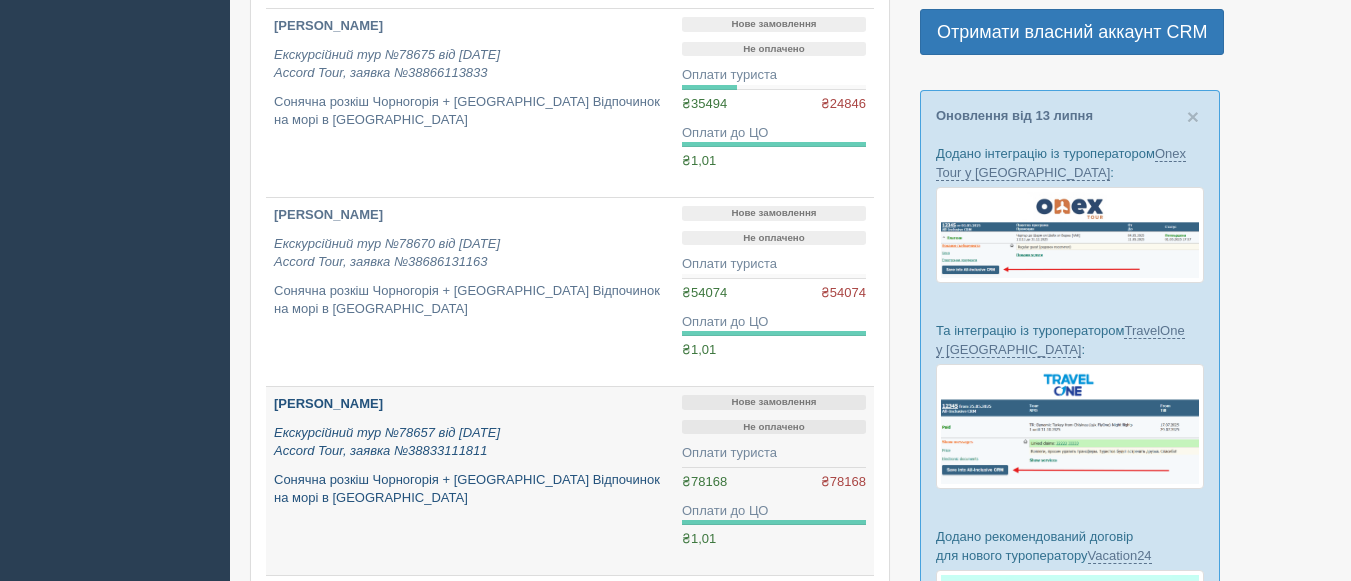 click on "Кізіма Юлія Миколаївна
Екскурсійний тур №78657 від 11.04.2025
Accord Tour, заявка №38833111811
Сонячна розкіш Чорногорія + Хорватія Відпочинок на морі в Чорногорії" at bounding box center [470, 481] 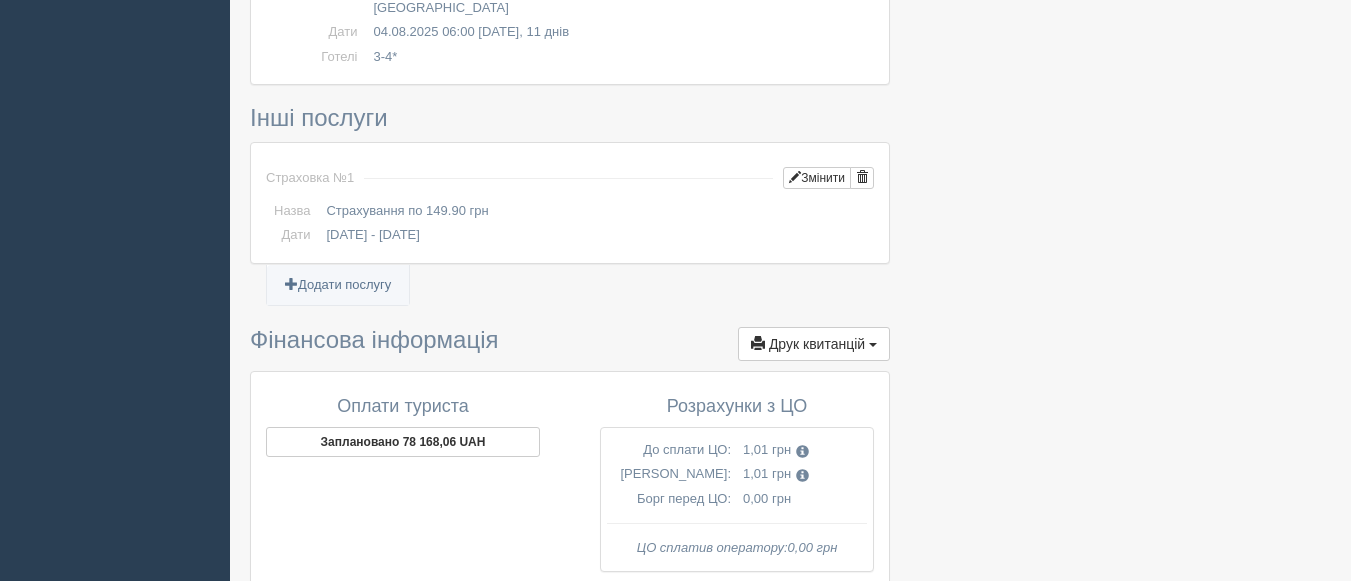 scroll, scrollTop: 1490, scrollLeft: 0, axis: vertical 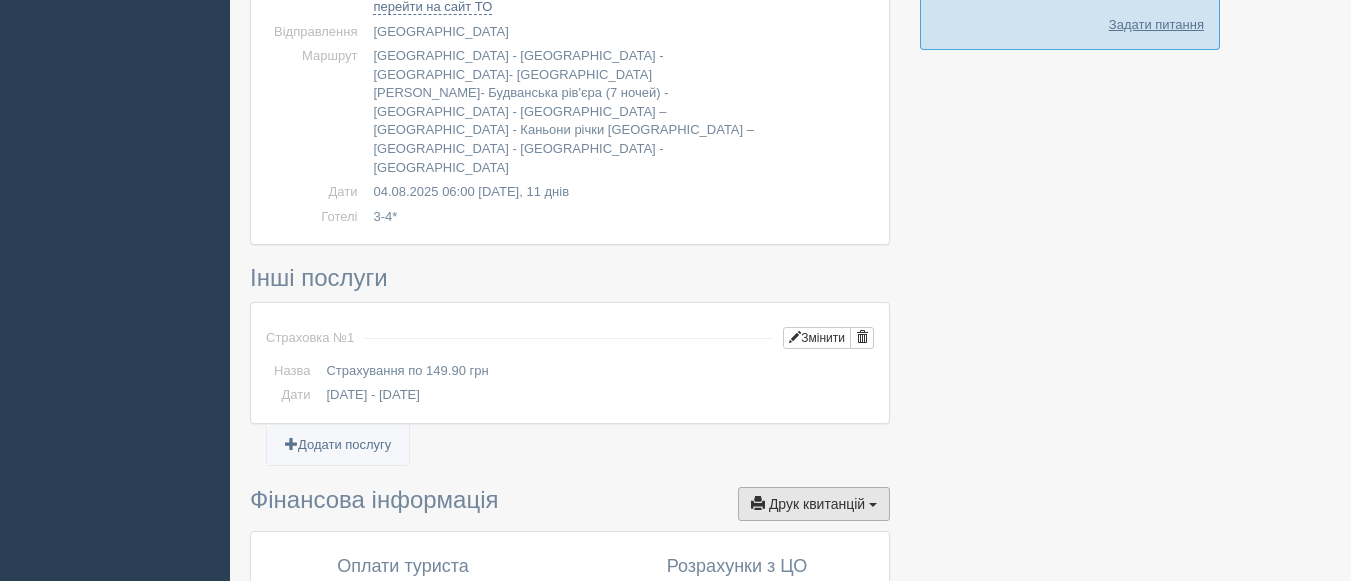 click on "Друк квитанцій
Друк" at bounding box center (814, 504) 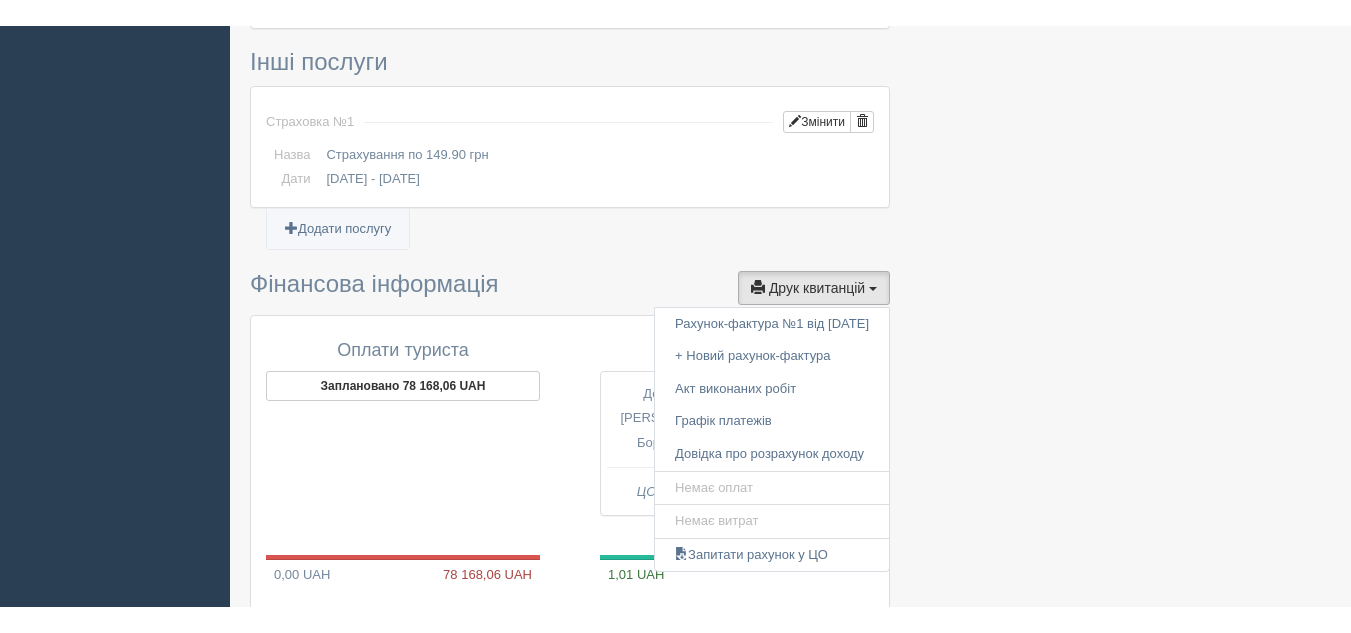 scroll, scrollTop: 1587, scrollLeft: 0, axis: vertical 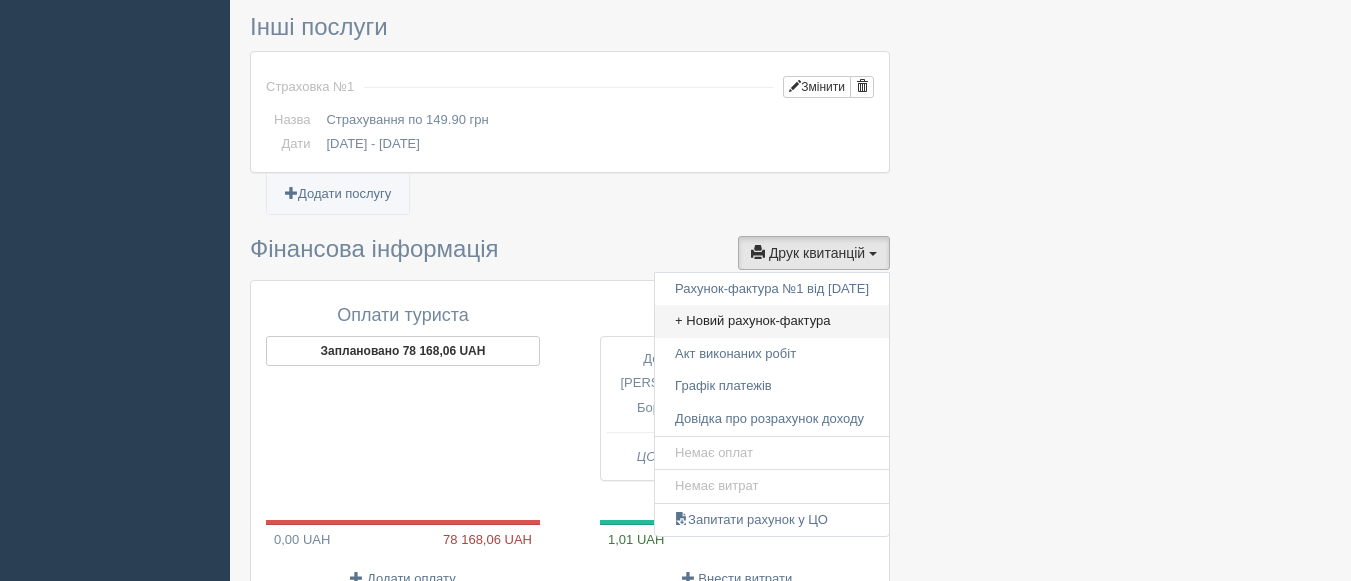 click on "+ Новий рахунок-фактура" at bounding box center [772, 321] 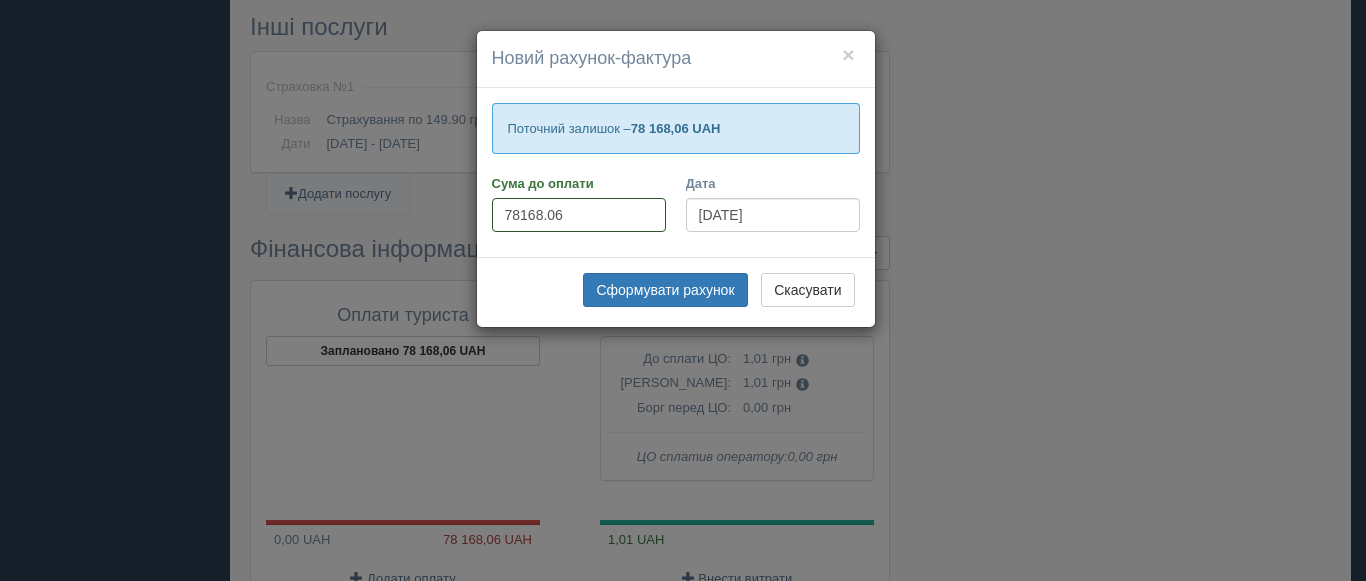 click on "78168.06" at bounding box center (579, 215) 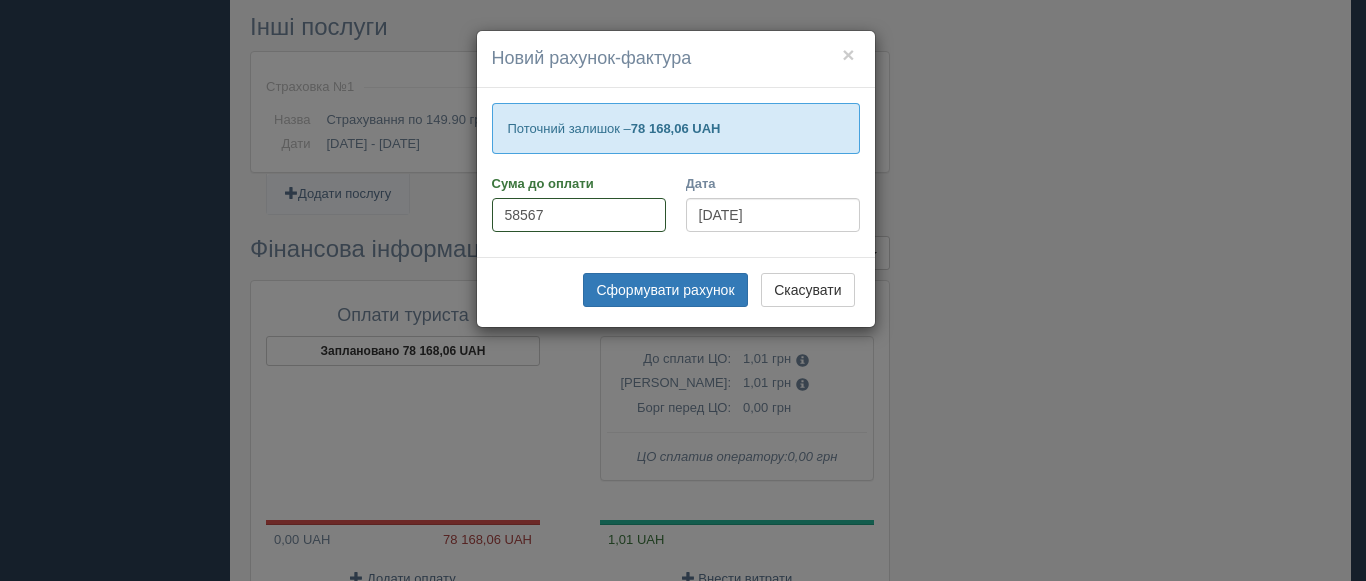 type on "58567" 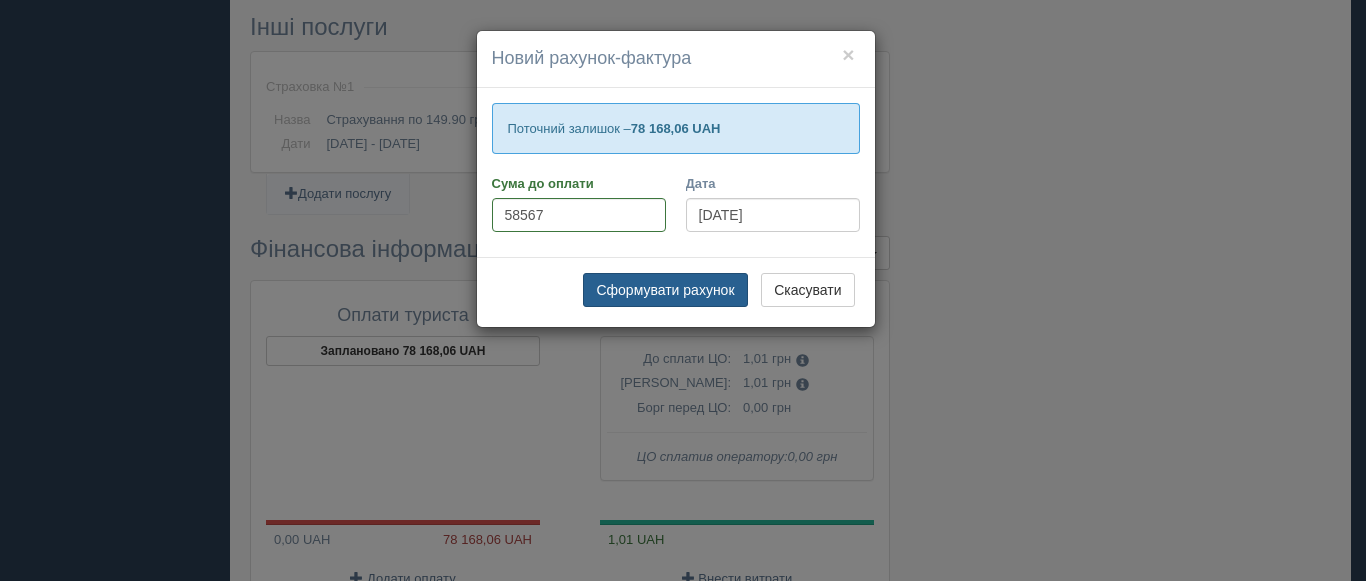click on "Сформувати рахунок" at bounding box center [665, 290] 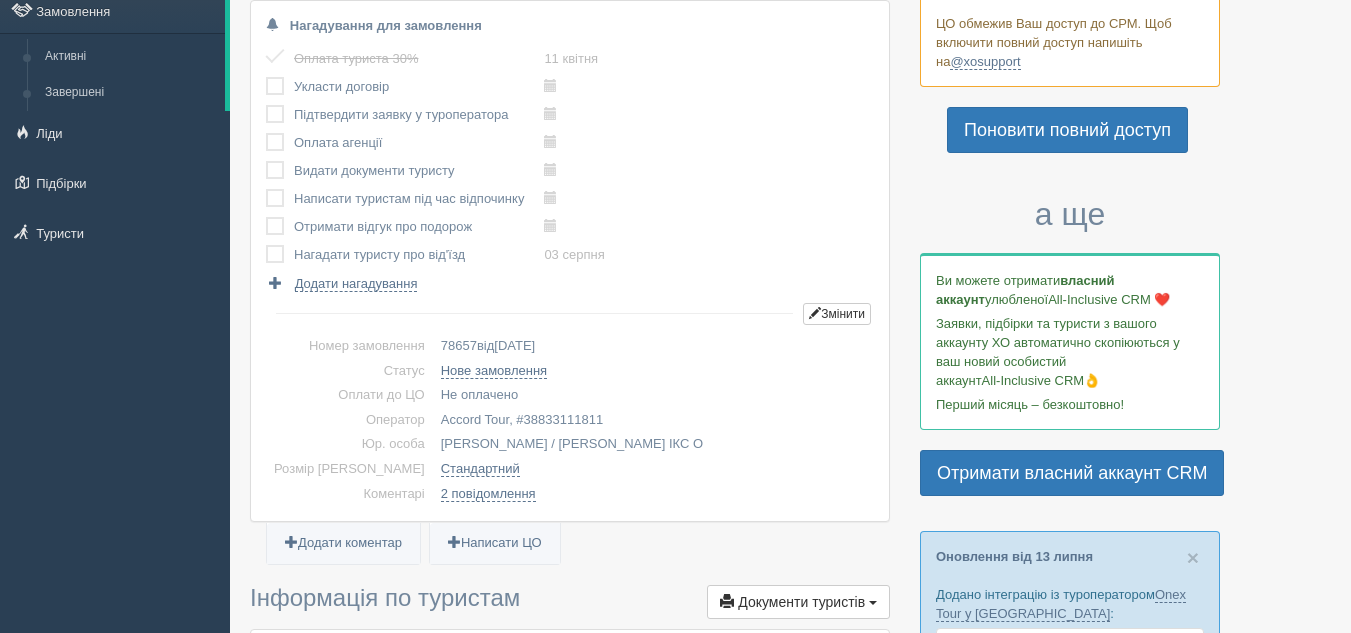 scroll, scrollTop: 0, scrollLeft: 0, axis: both 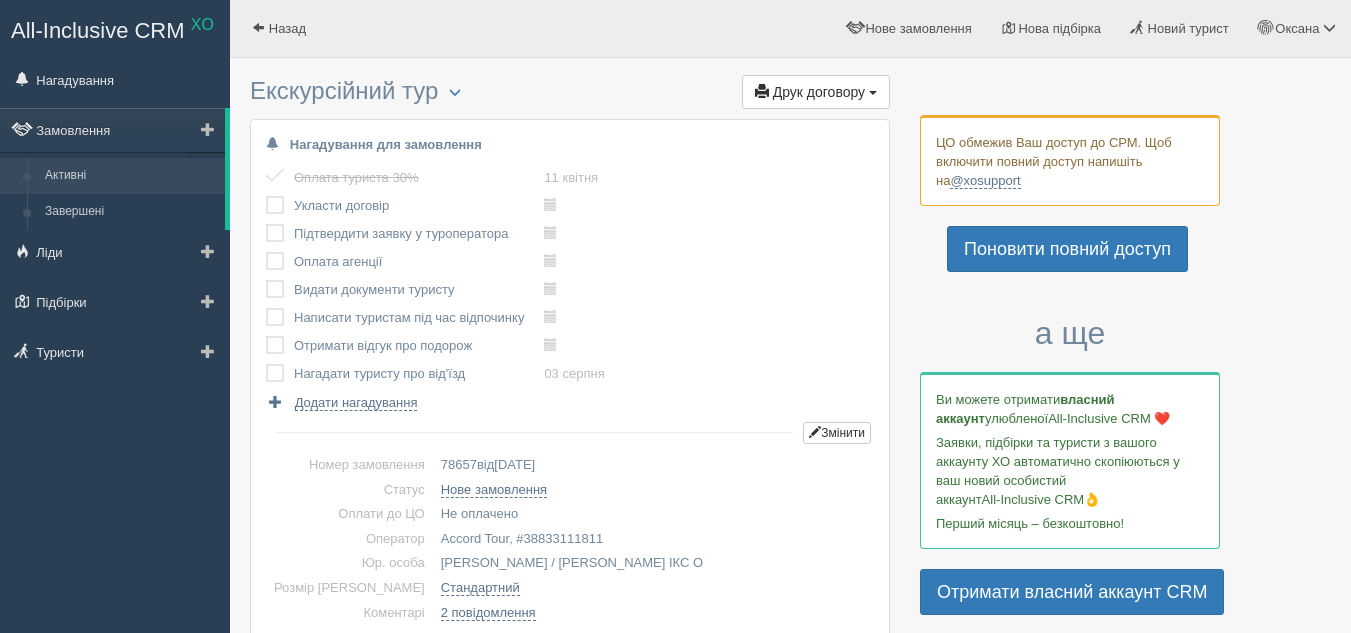 click on "Активні" at bounding box center [130, 176] 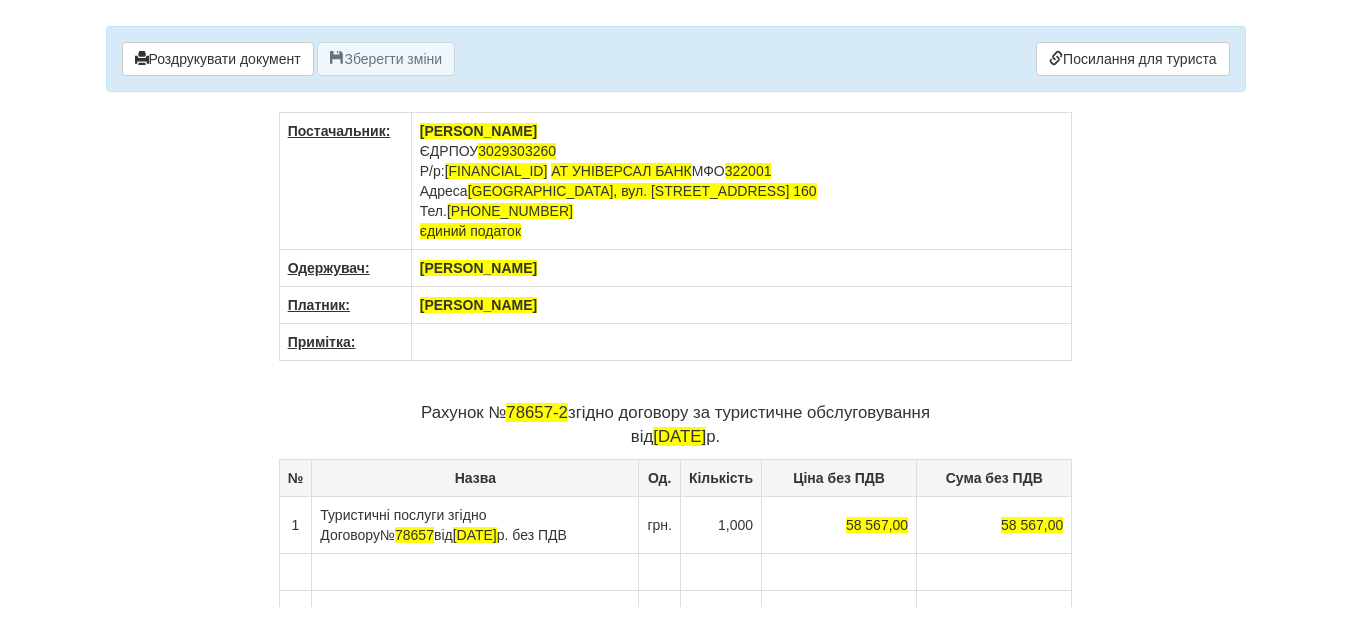 scroll, scrollTop: 0, scrollLeft: 0, axis: both 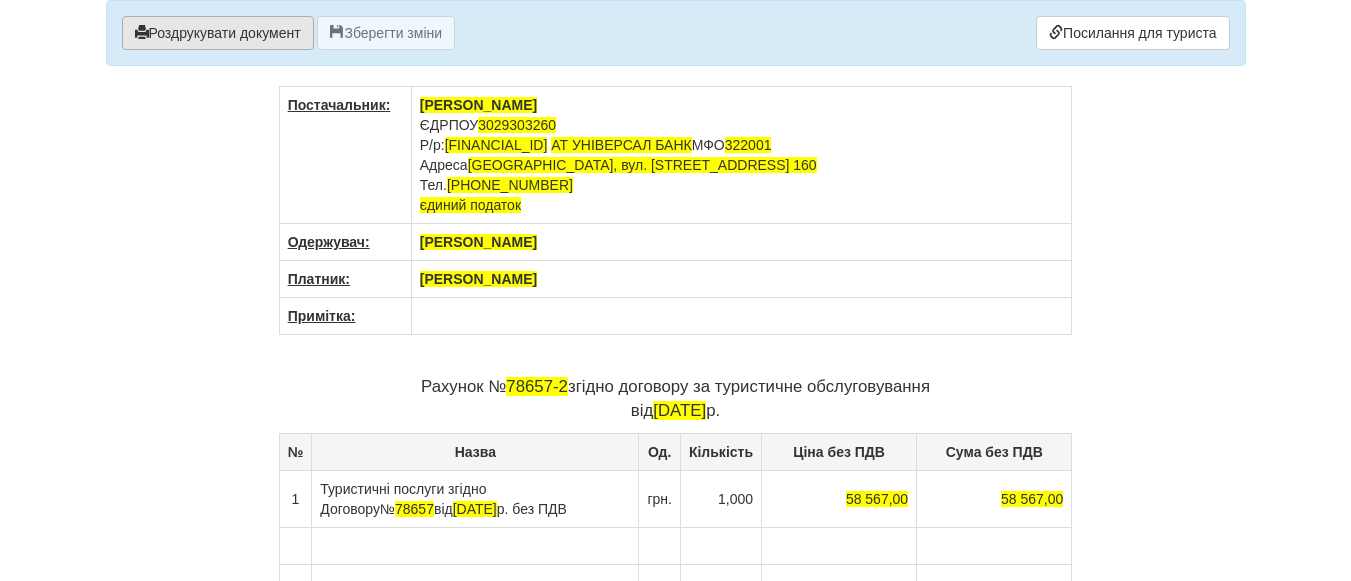click on "Роздрукувати документ" at bounding box center [218, 33] 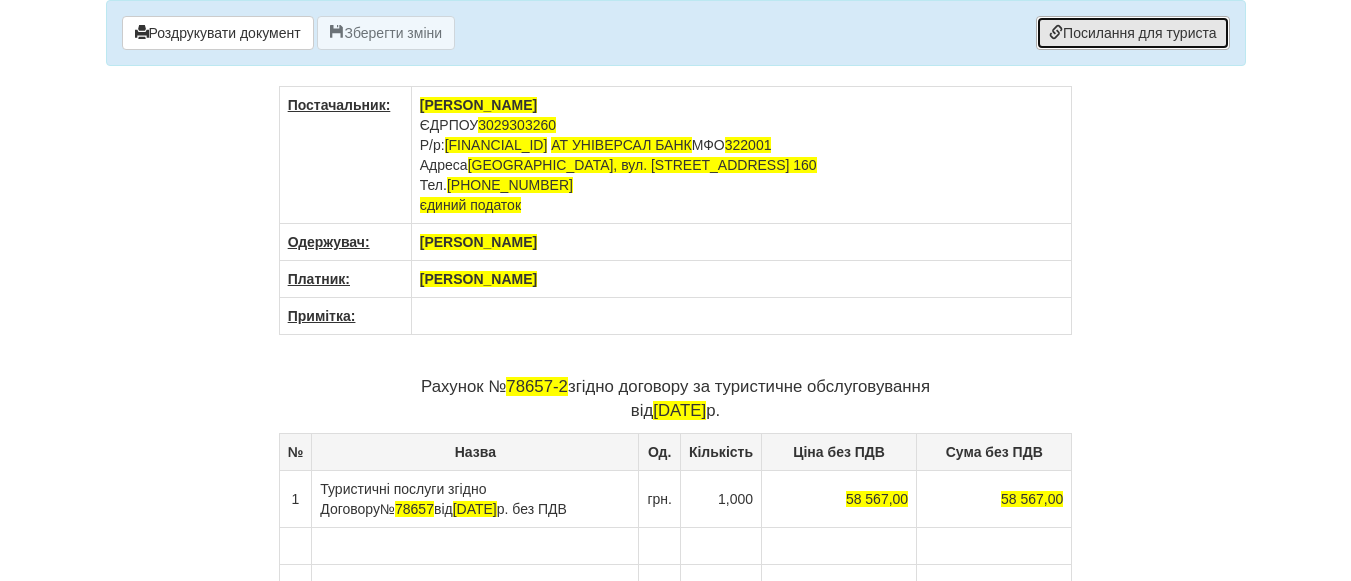 click on "Посилання для туриста" at bounding box center [1132, 33] 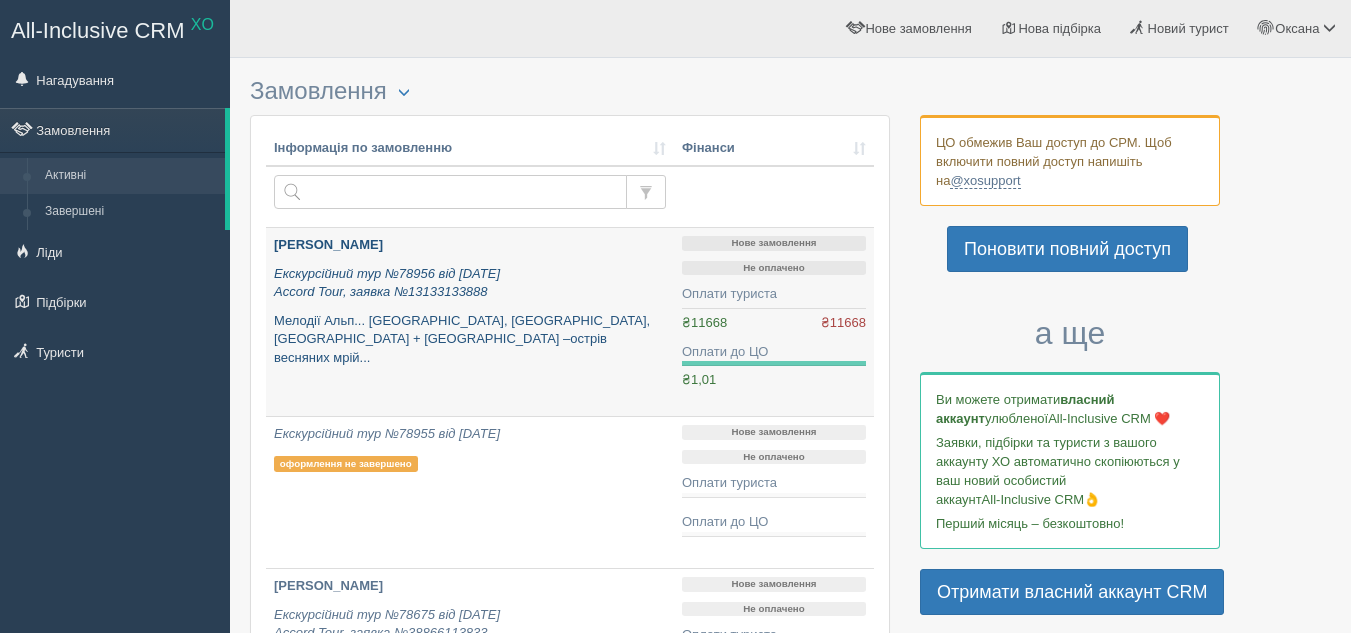 scroll, scrollTop: 0, scrollLeft: 0, axis: both 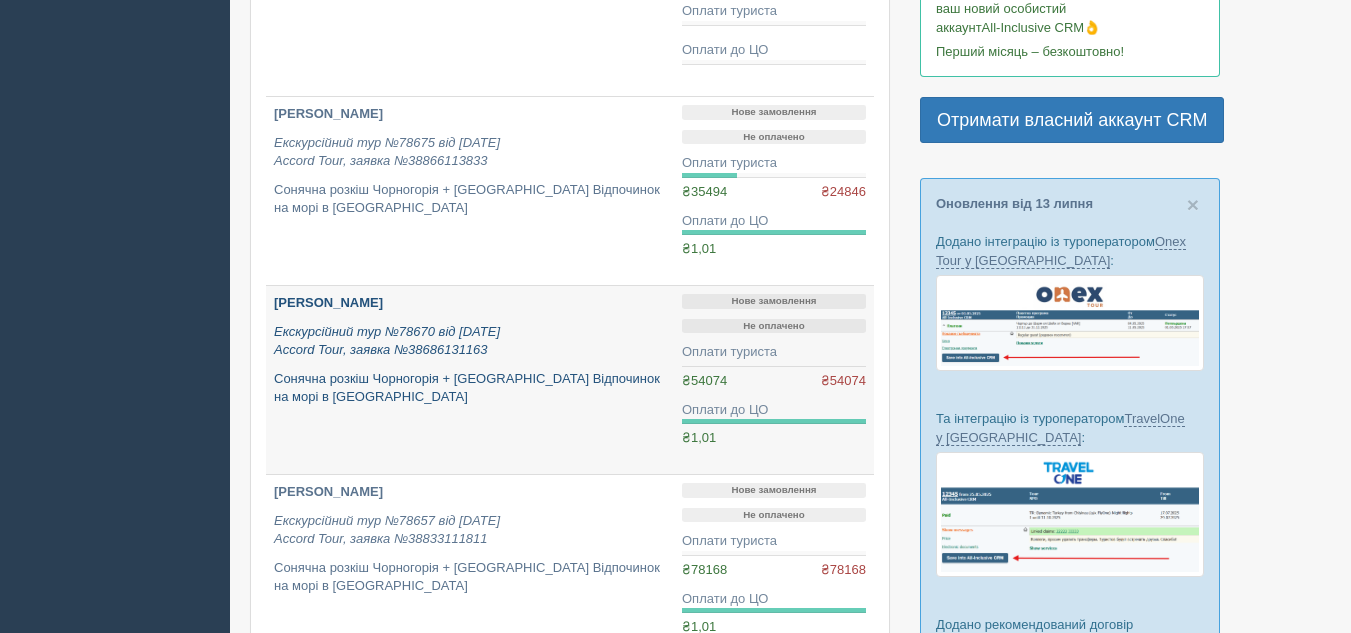 click on "[PERSON_NAME]" at bounding box center (470, 303) 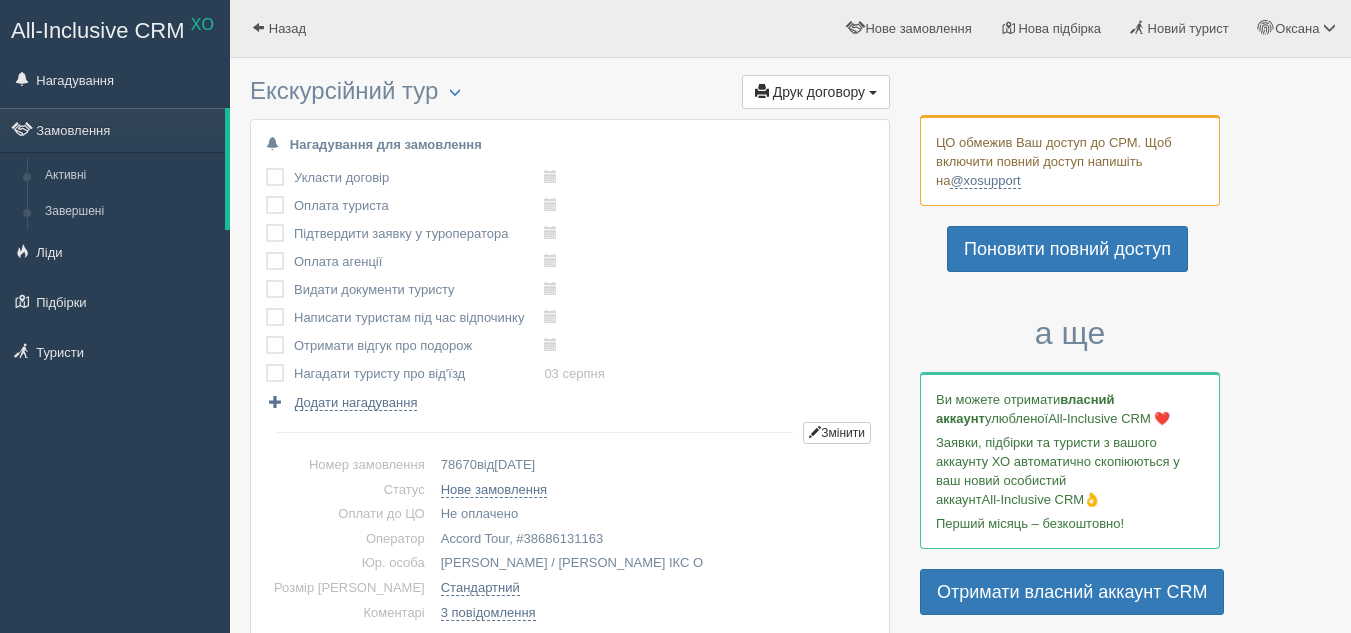scroll, scrollTop: 0, scrollLeft: 0, axis: both 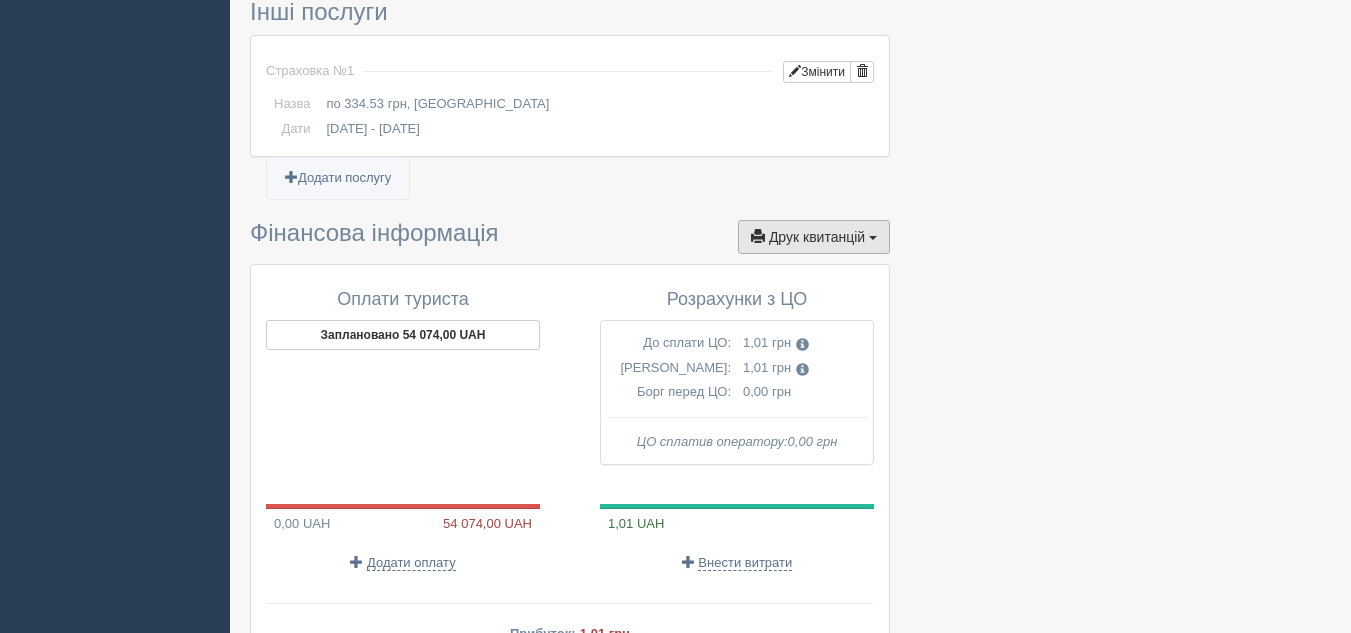 click on "Друк квитанцій" at bounding box center (817, 237) 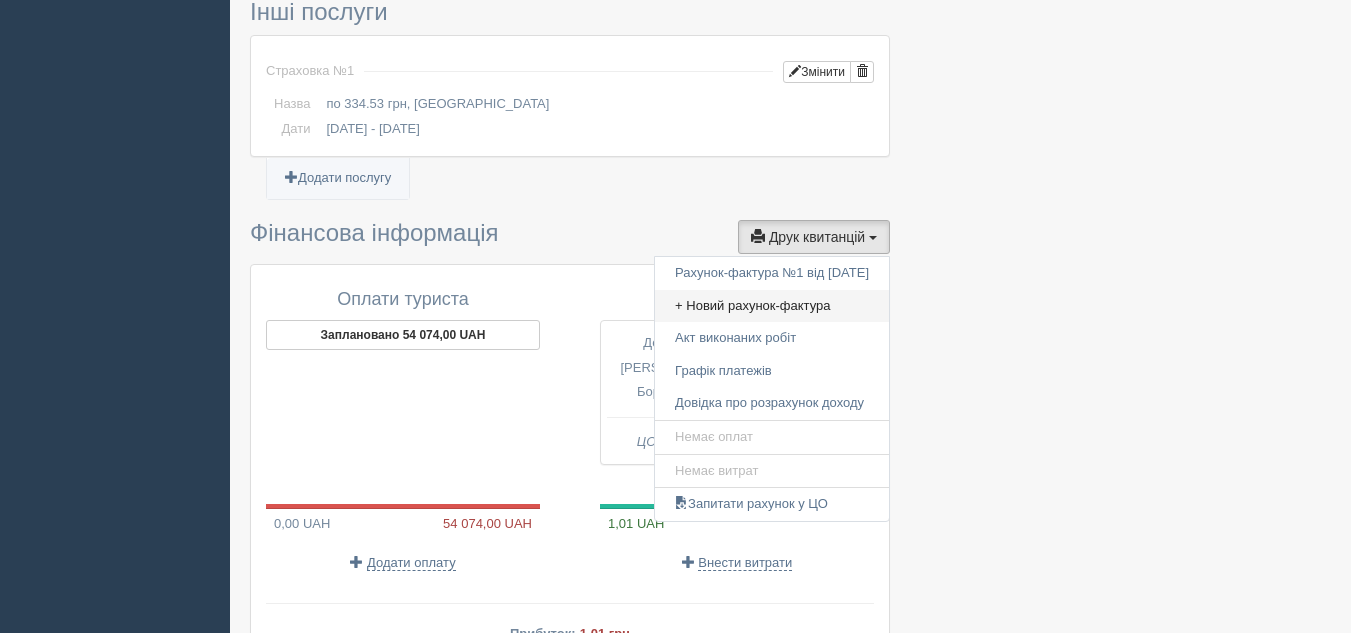 click on "+ Новий рахунок-фактура" at bounding box center (772, 306) 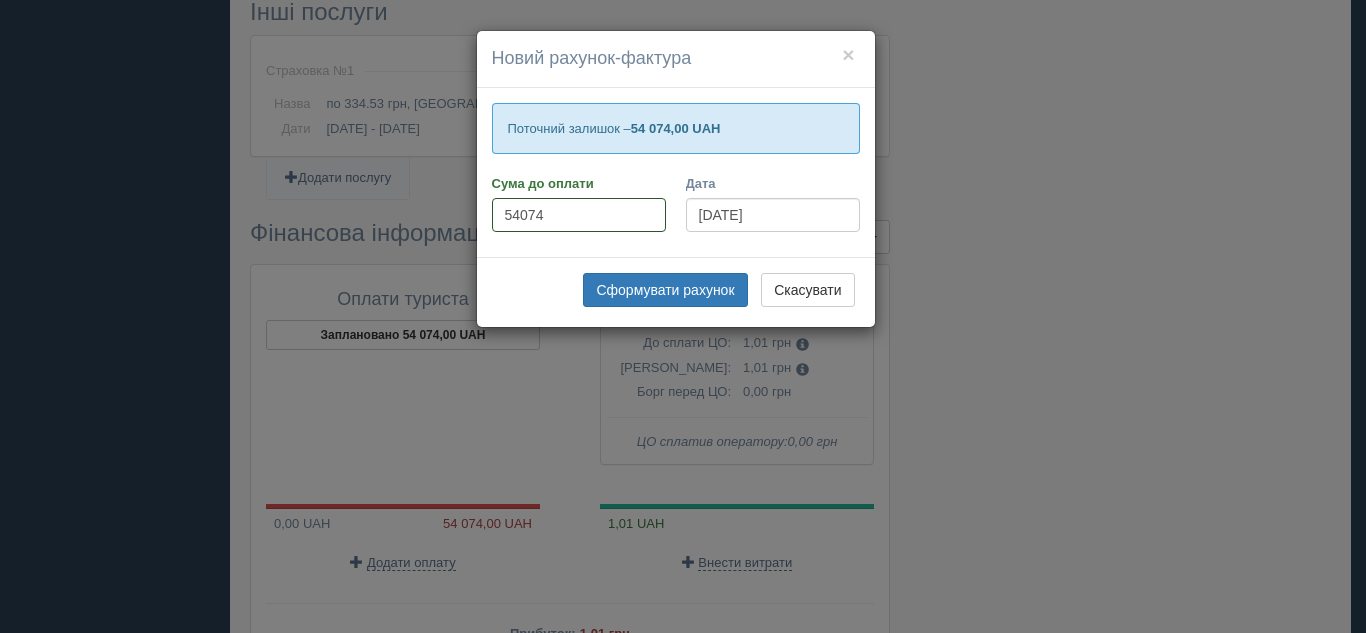 click on "54074" at bounding box center (579, 215) 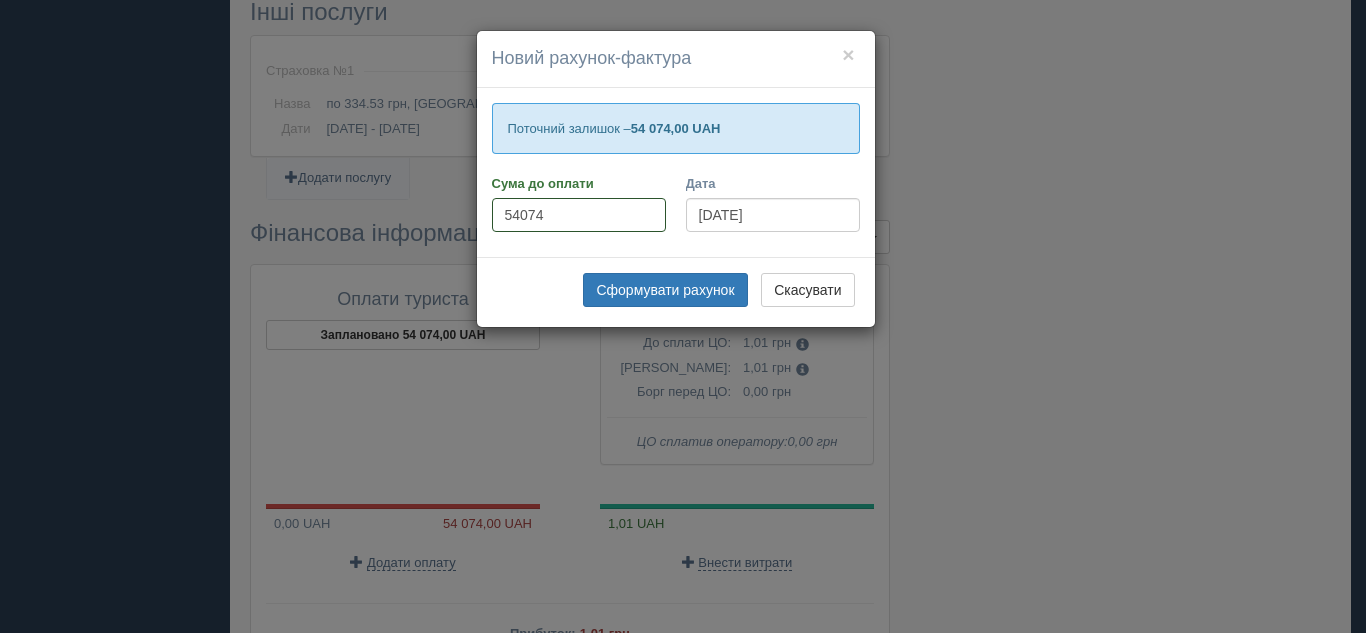 paste on "40487" 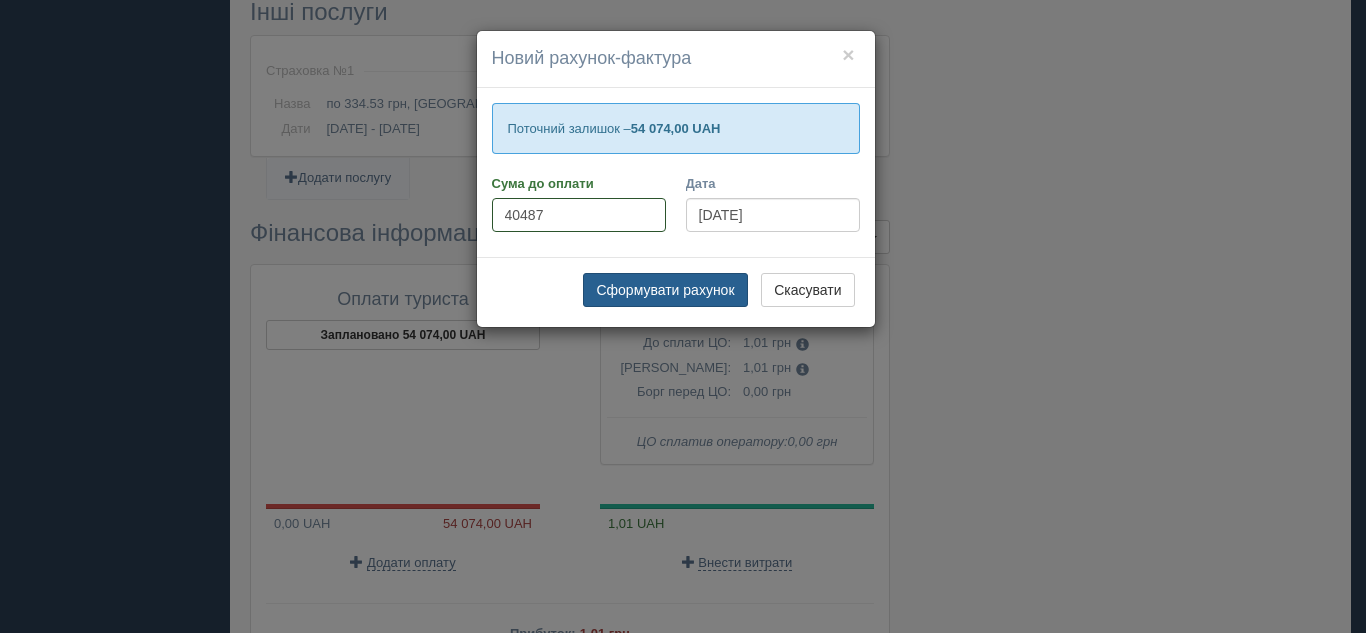 type on "40487" 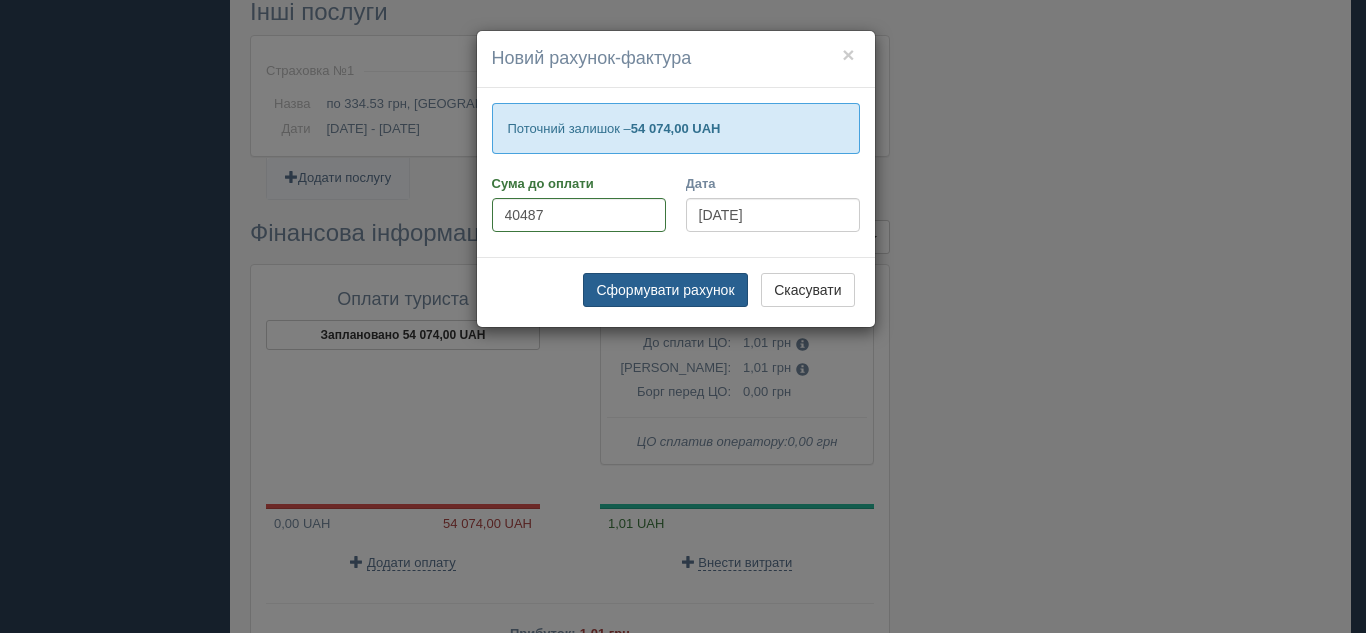 click on "Сформувати рахунок" at bounding box center [665, 290] 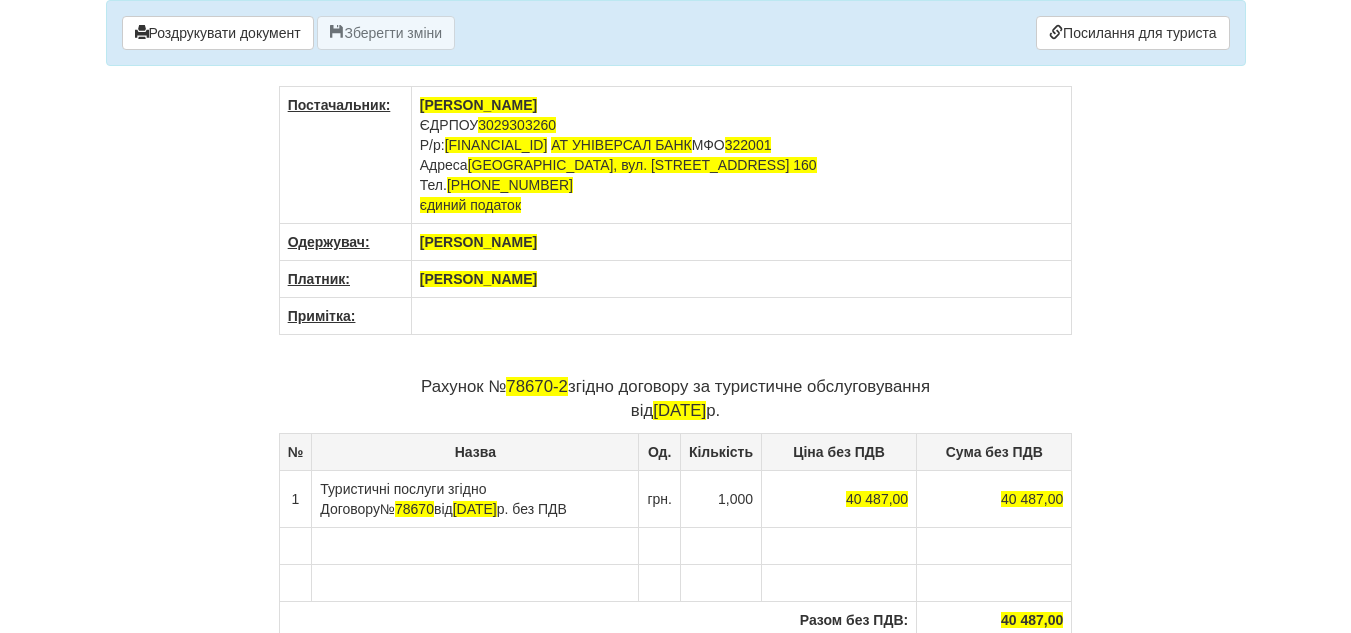 scroll, scrollTop: 0, scrollLeft: 0, axis: both 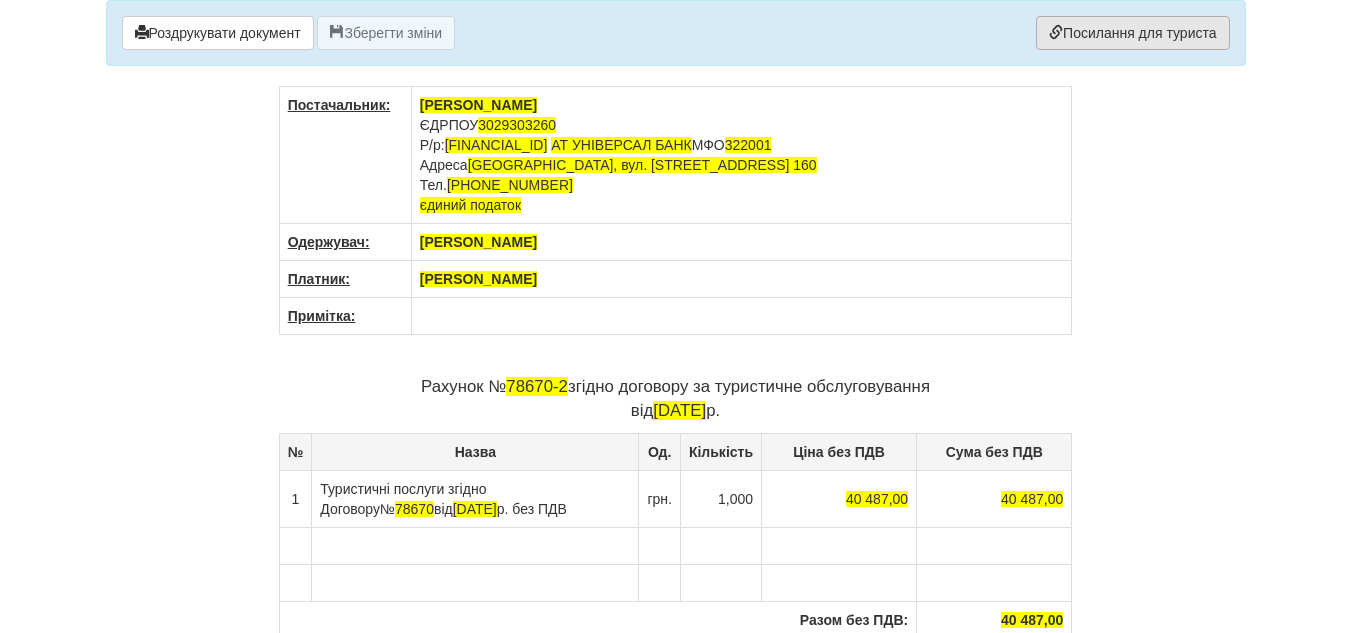 click on "Посилання для туриста" at bounding box center [1132, 33] 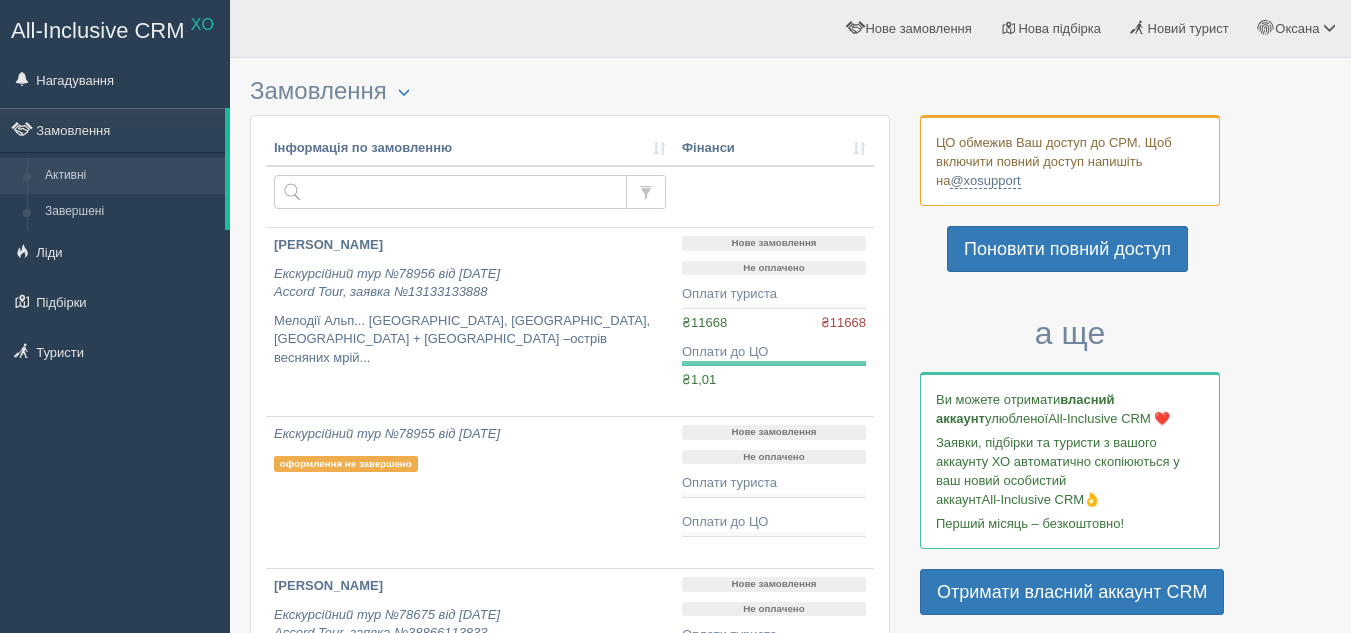 scroll, scrollTop: 472, scrollLeft: 0, axis: vertical 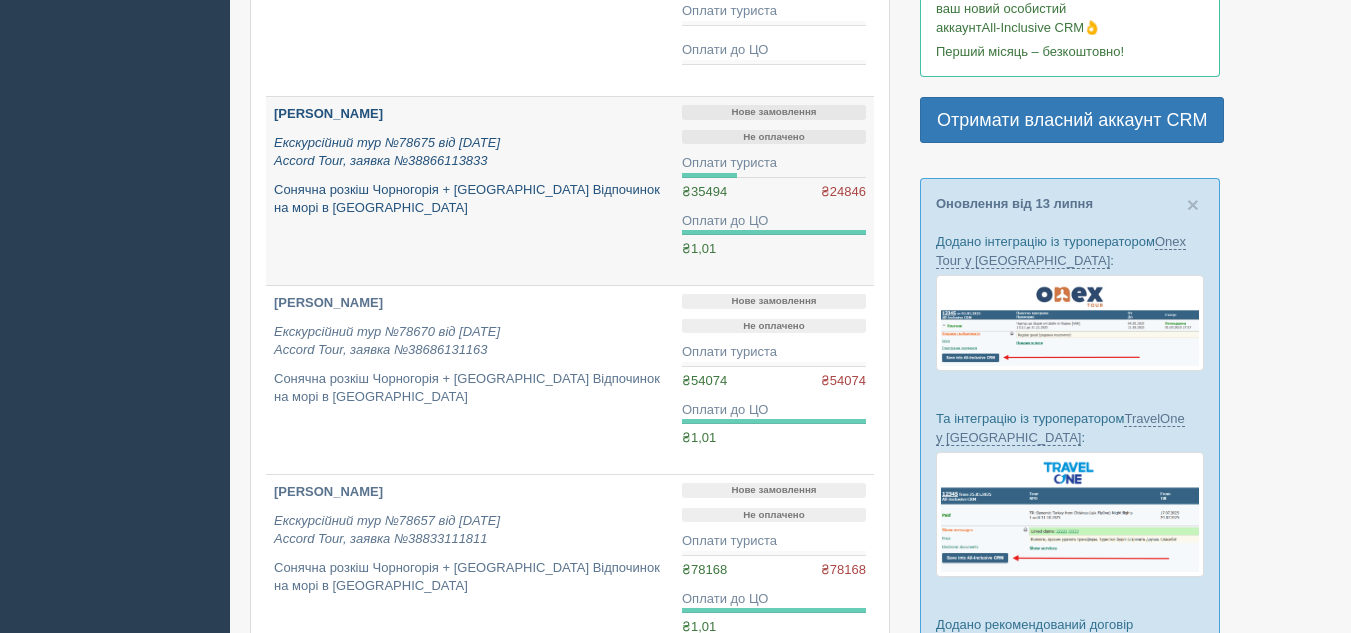 click on "[PERSON_NAME]
Екскурсійний тур №78675 від [DATE]
Accord Tour, заявка №38866113833
Сонячна розкіш Чорногорія + Хорватія Відпочинок на морі в [GEOGRAPHIC_DATA]" at bounding box center (470, 191) 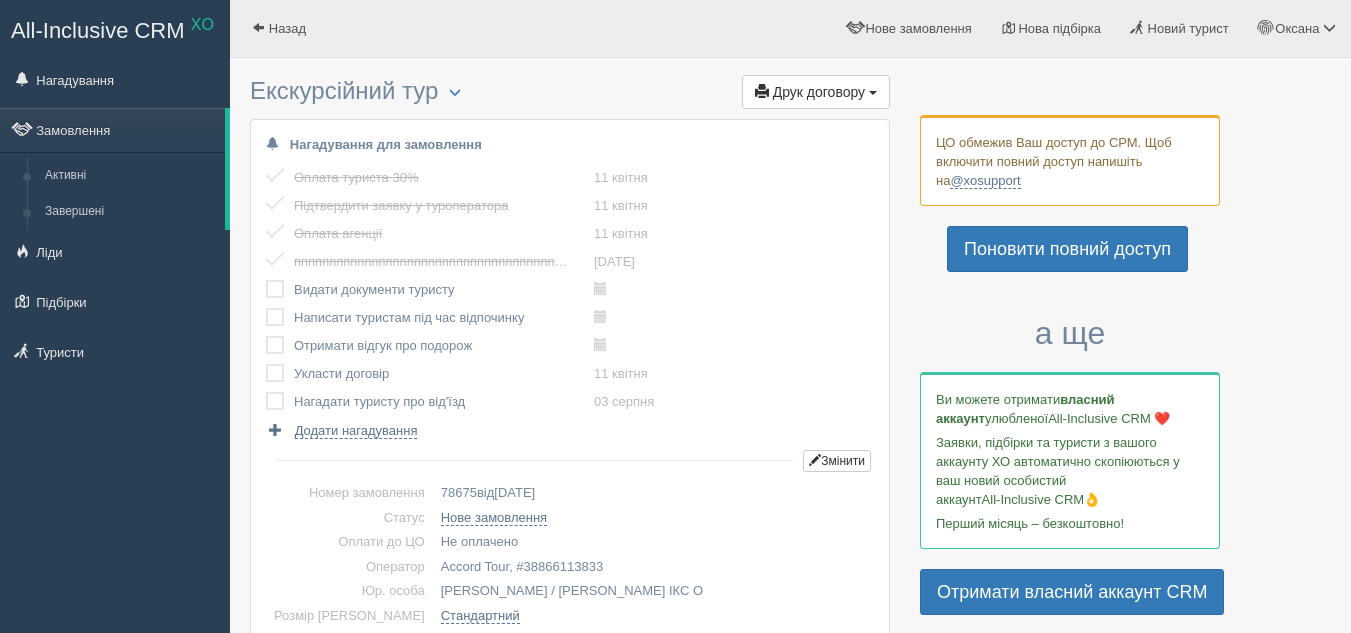 scroll, scrollTop: 0, scrollLeft: 0, axis: both 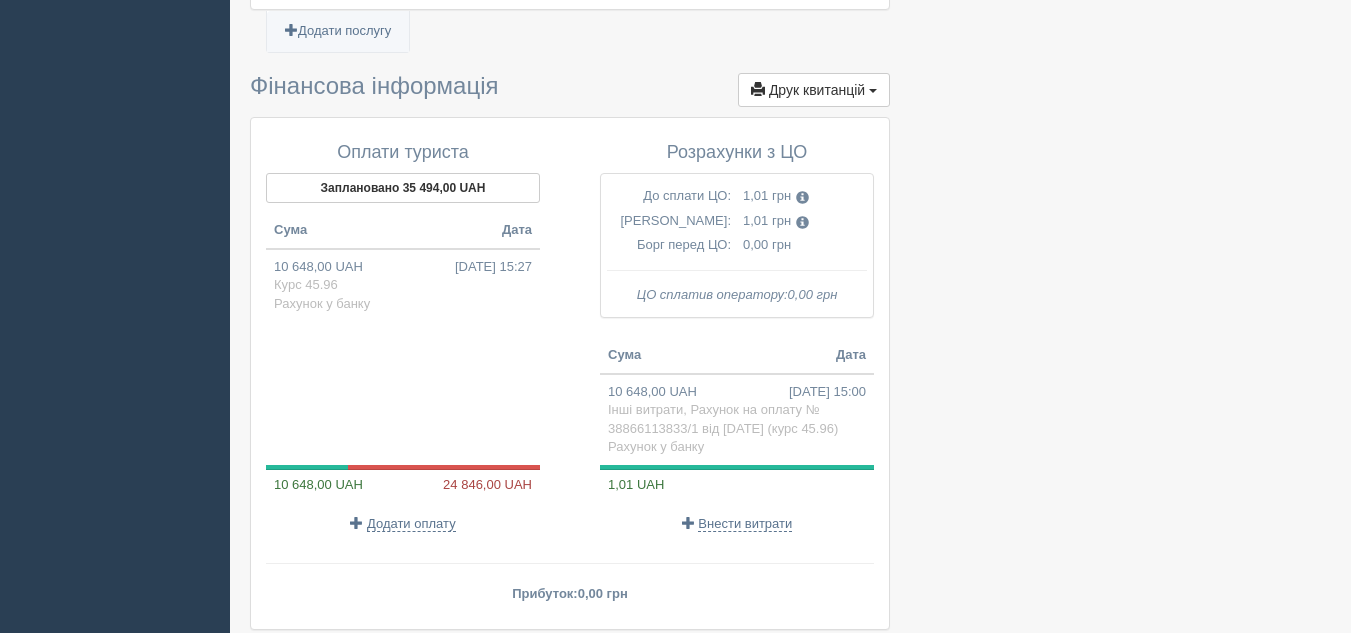 drag, startPoint x: 1365, startPoint y: 144, endPoint x: 1365, endPoint y: 558, distance: 414 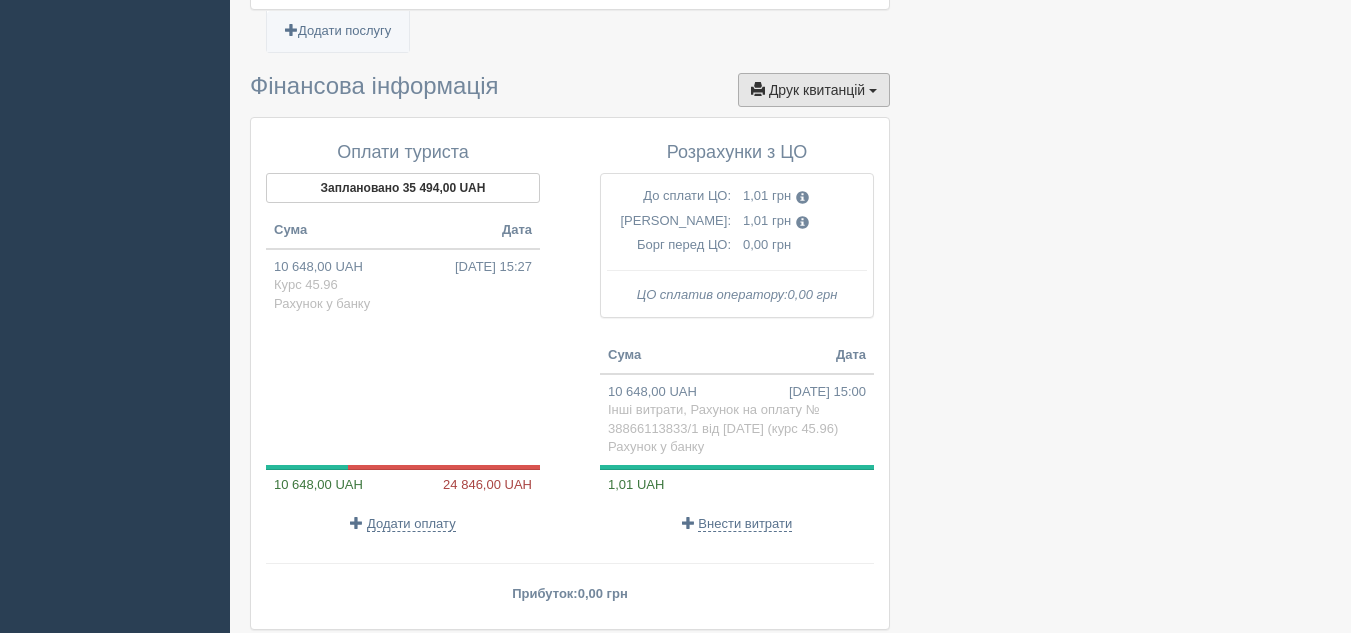 click on "Друк квитанцій
Друк" at bounding box center (814, 90) 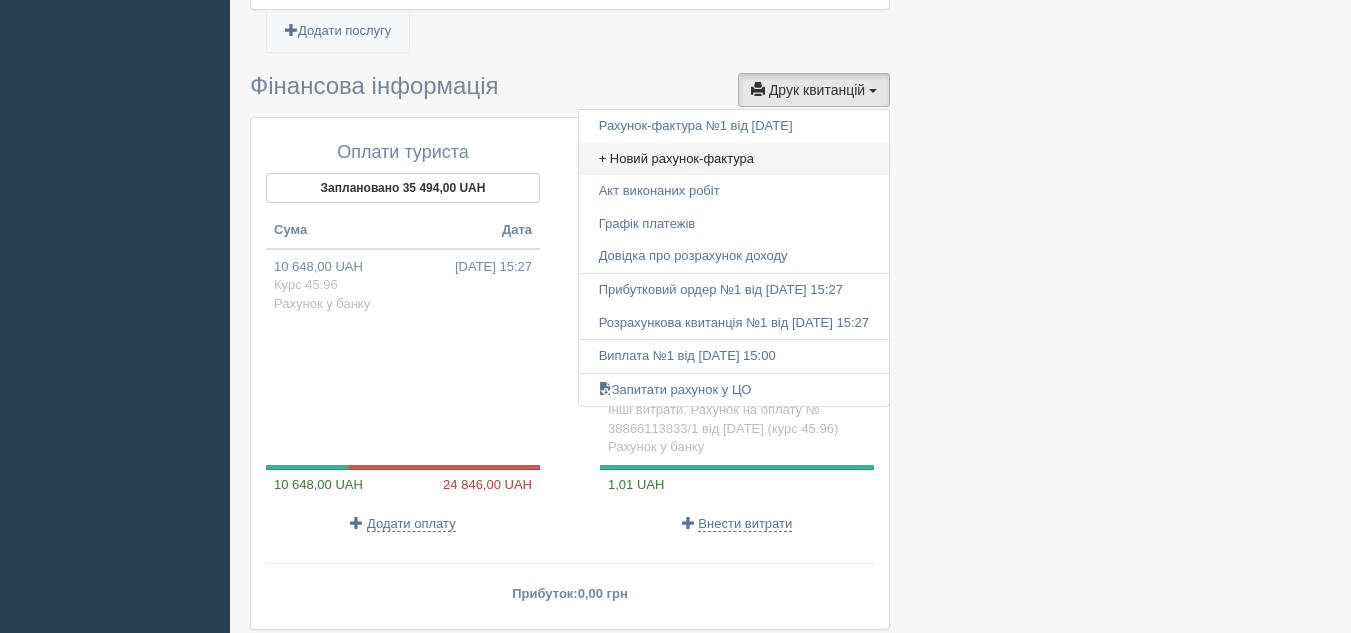 click on "+ Новий рахунок-фактура" at bounding box center (734, 159) 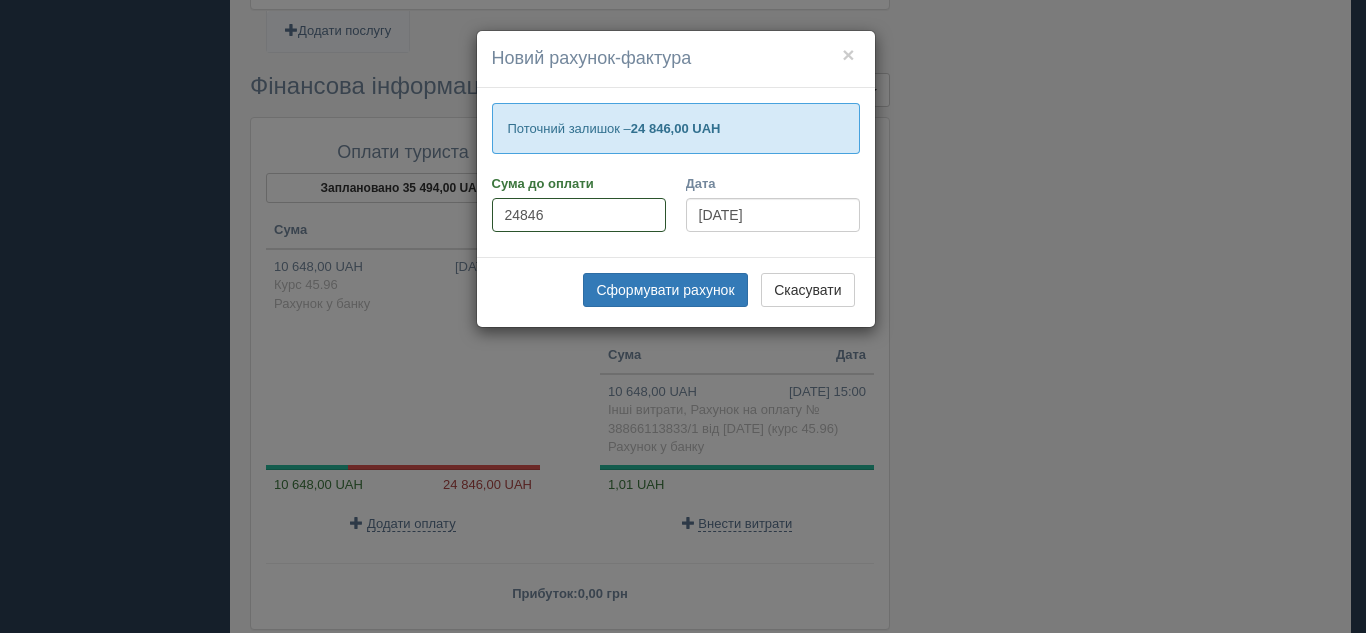 click on "24846" at bounding box center [579, 215] 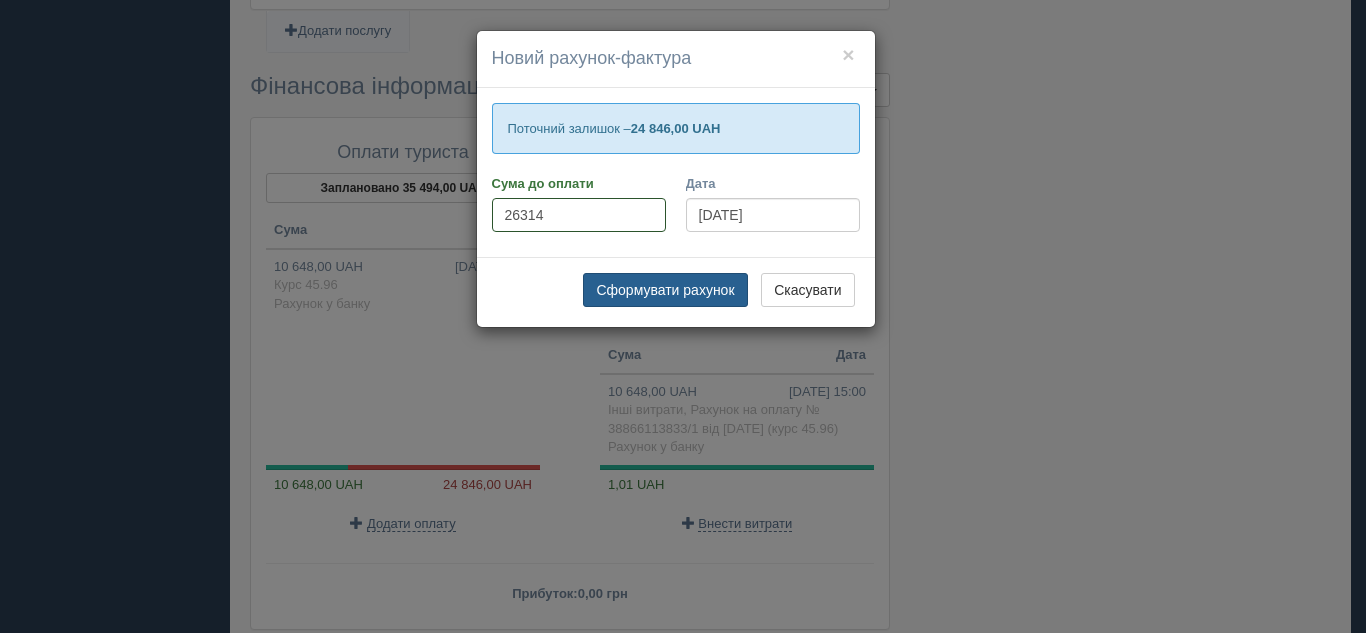 type on "26314" 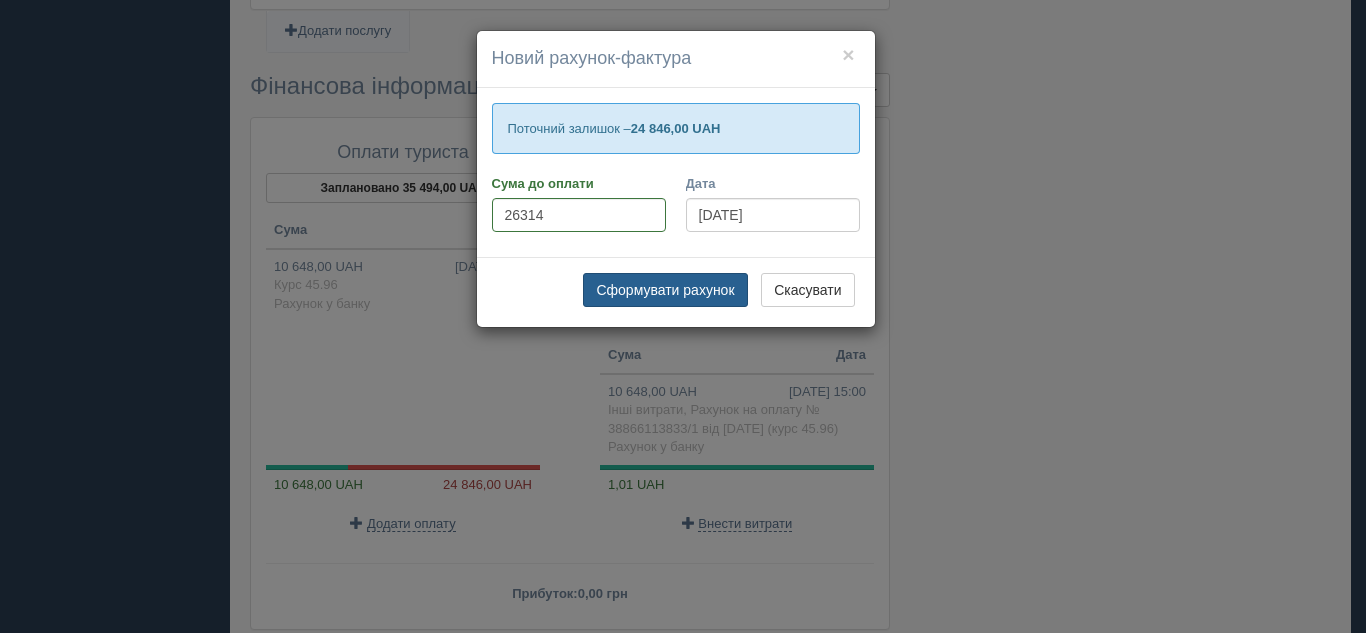 click on "Сформувати рахунок" at bounding box center (665, 290) 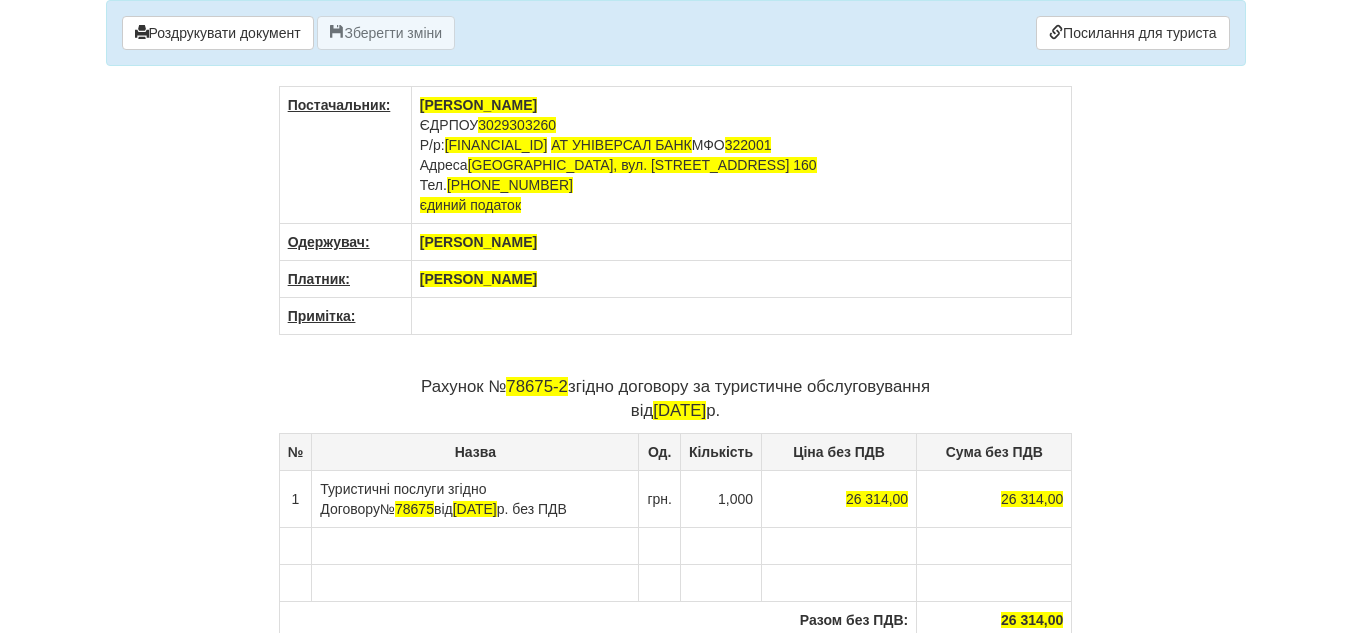scroll, scrollTop: 0, scrollLeft: 0, axis: both 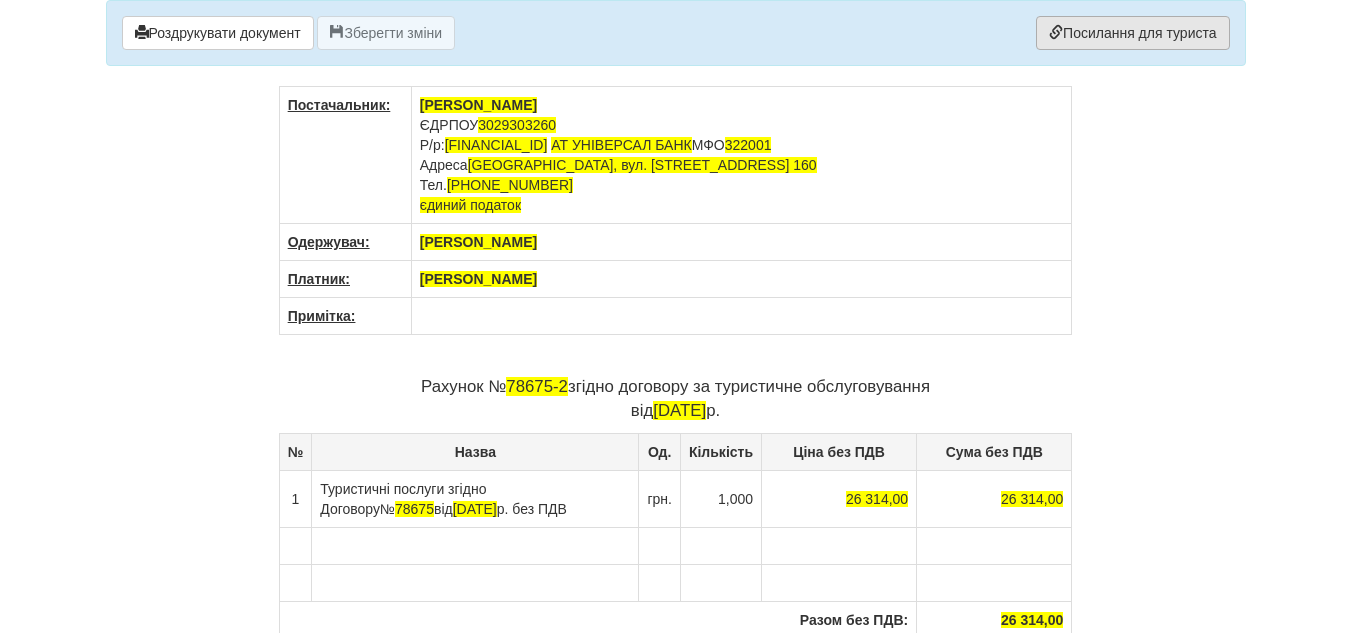 click on "Посилання для туриста" at bounding box center (1132, 33) 